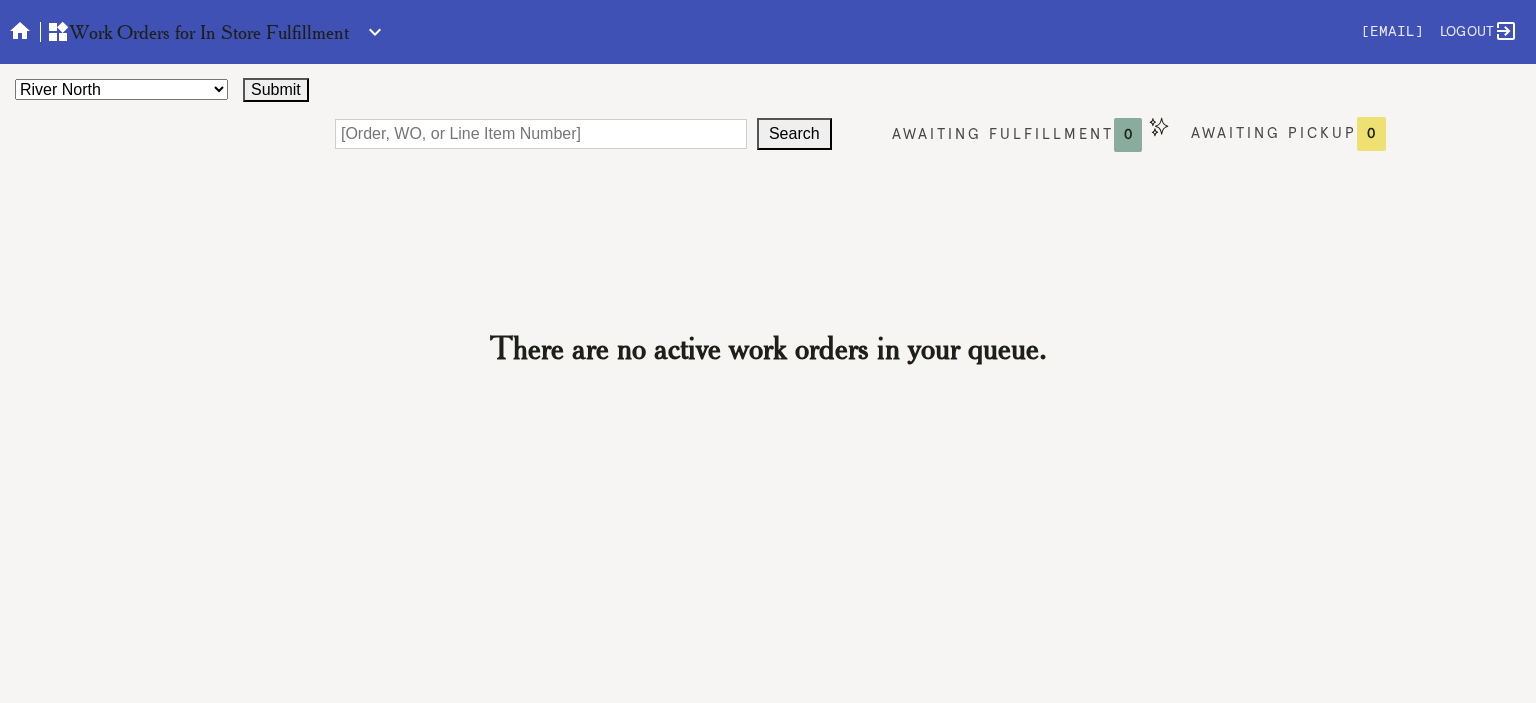 scroll, scrollTop: 0, scrollLeft: 0, axis: both 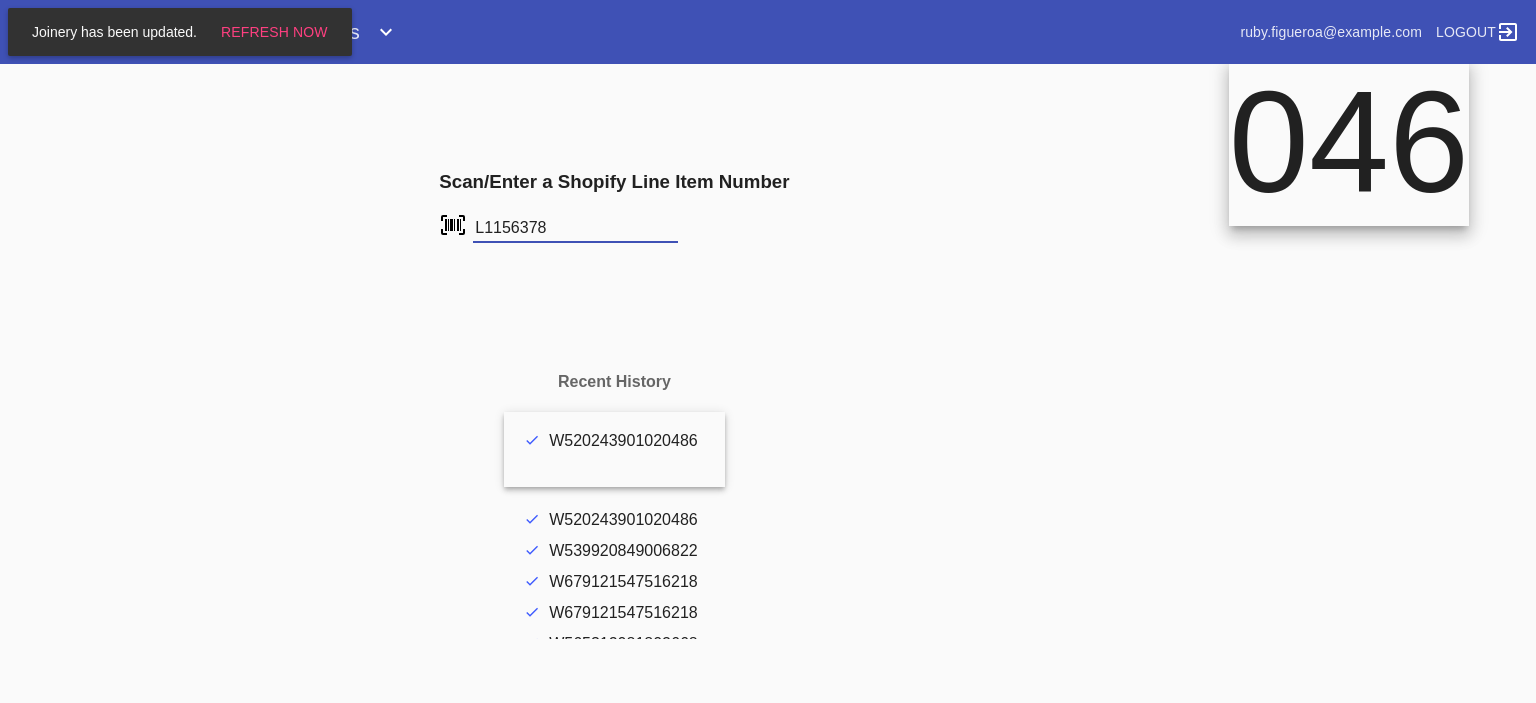 type on "L1156378" 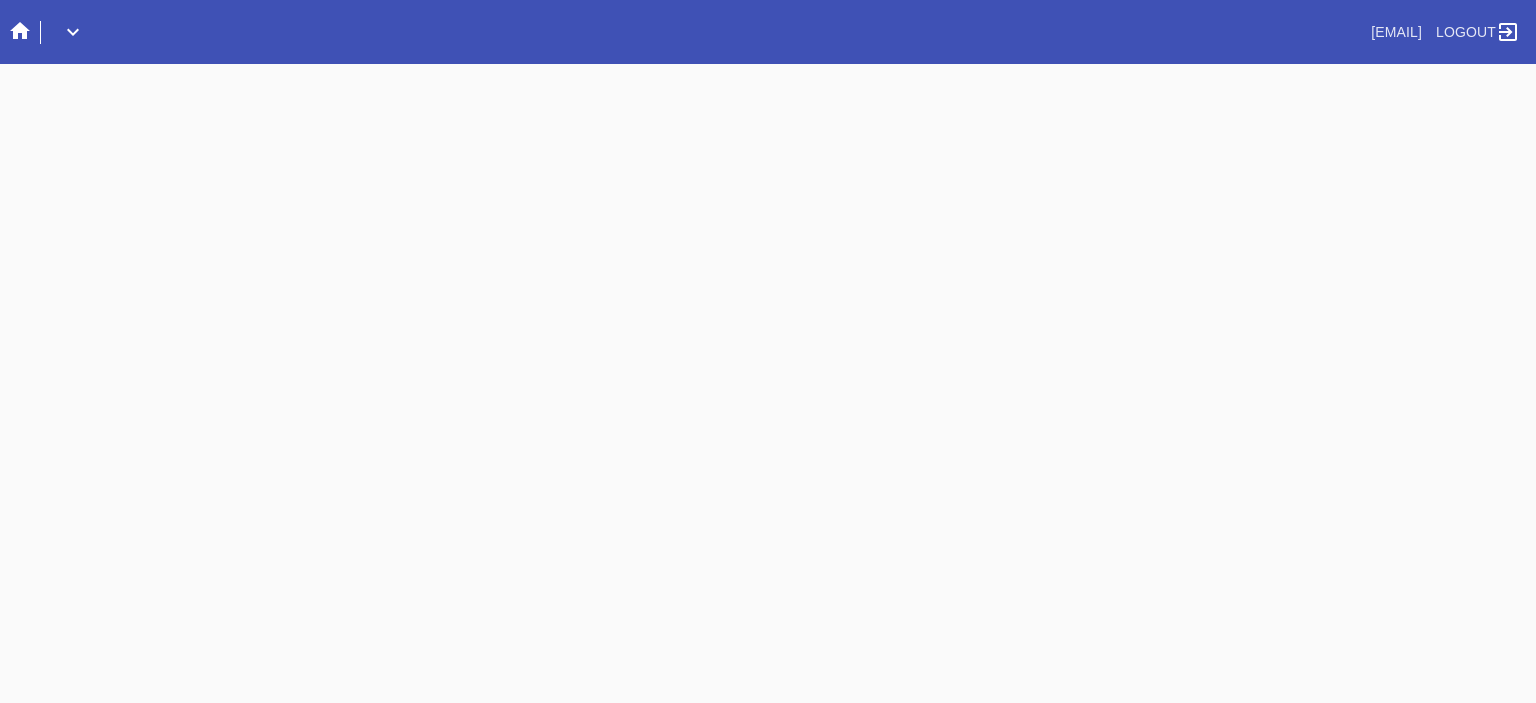 scroll, scrollTop: 0, scrollLeft: 0, axis: both 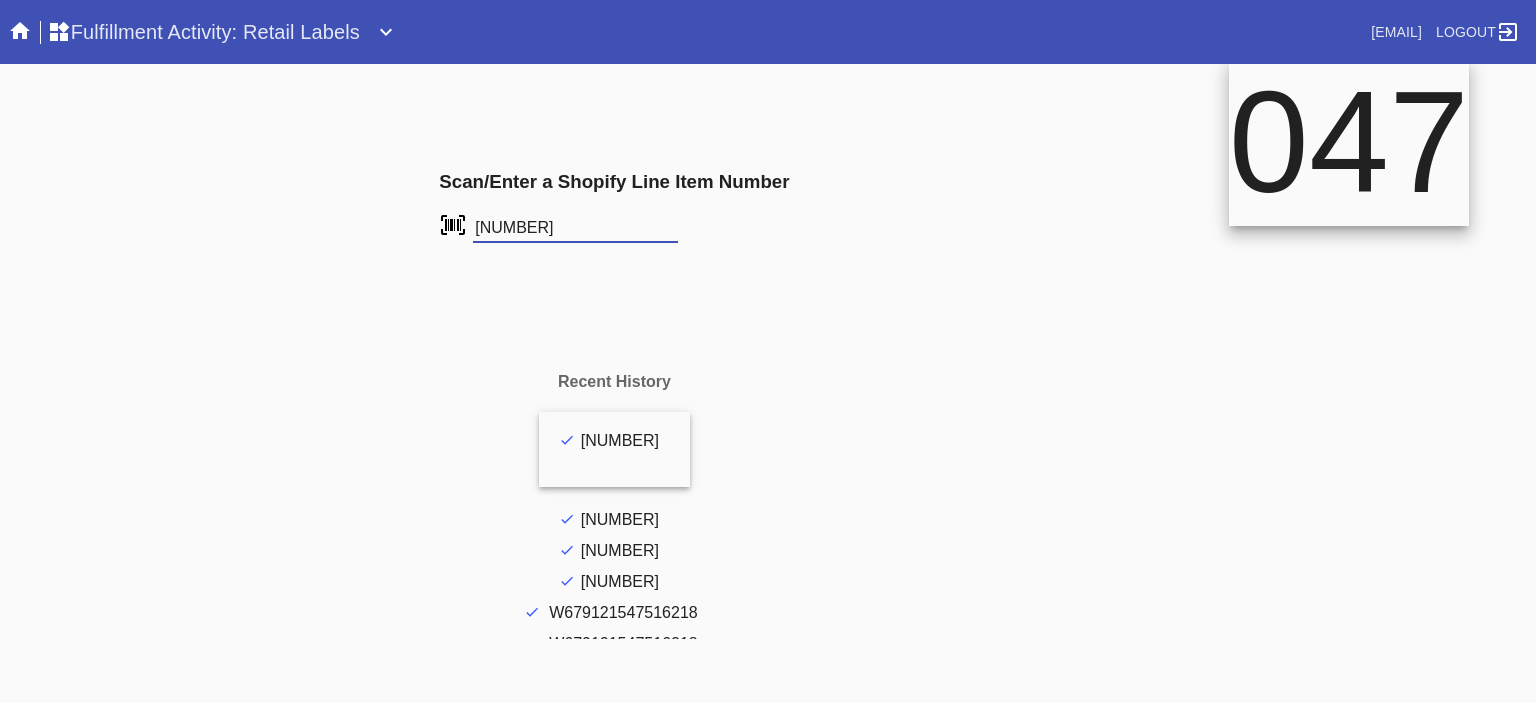 type on "L1156378" 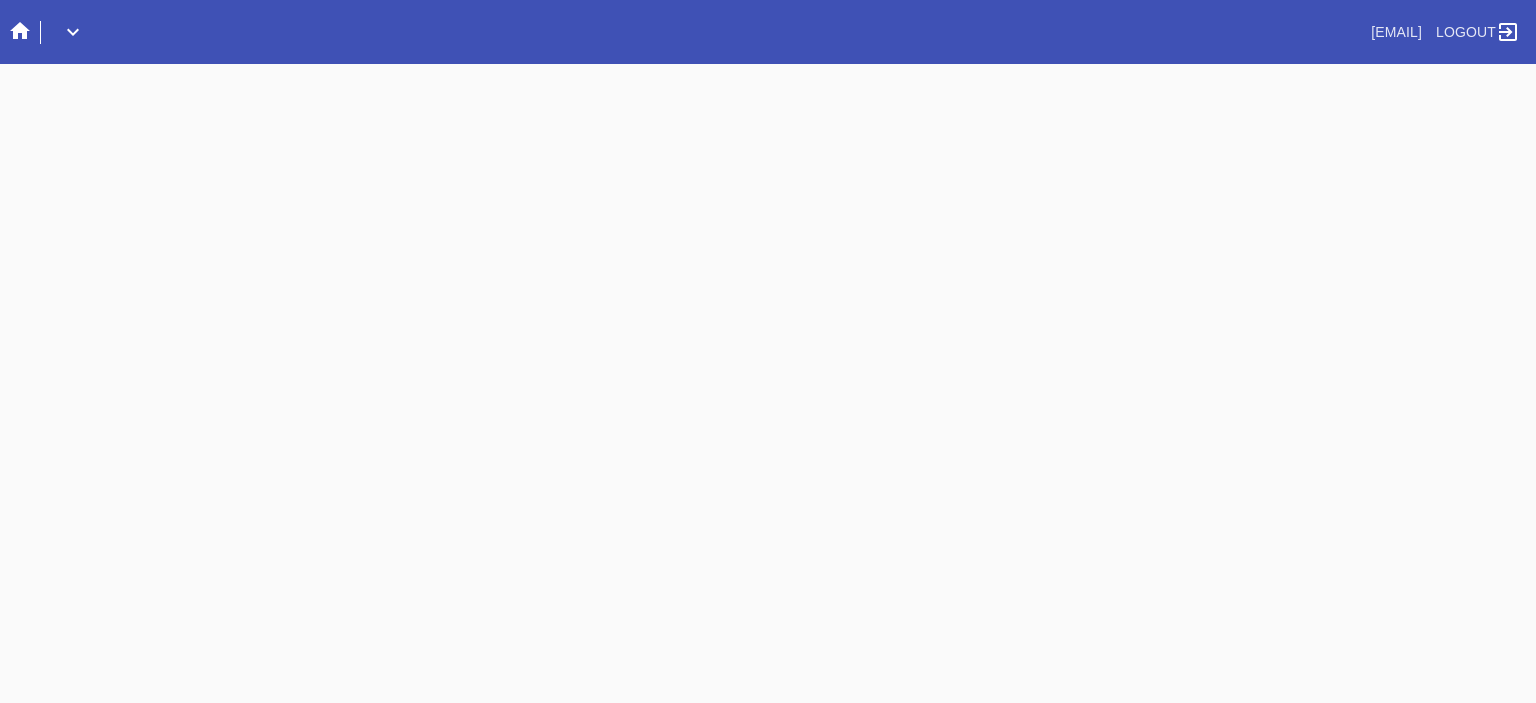 scroll, scrollTop: 0, scrollLeft: 0, axis: both 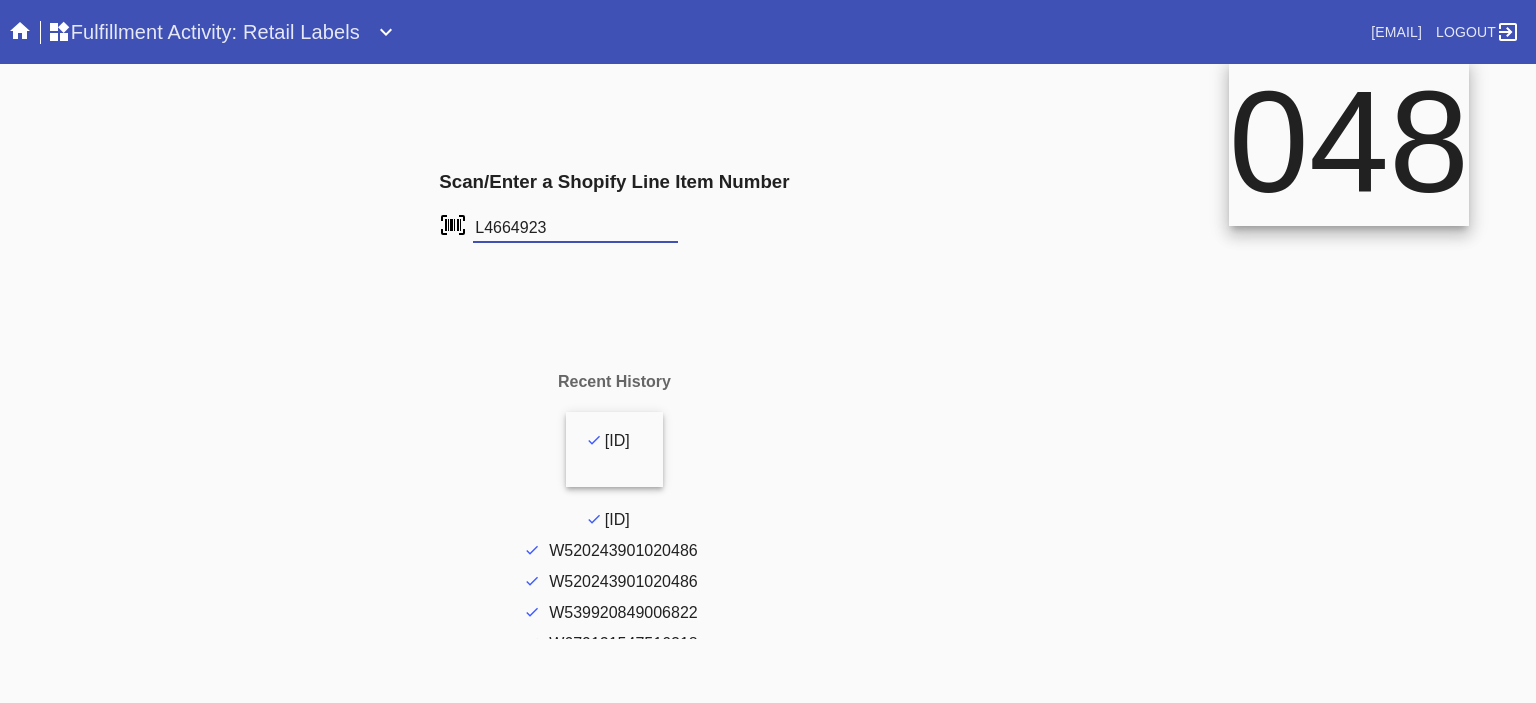 type on "L4664923" 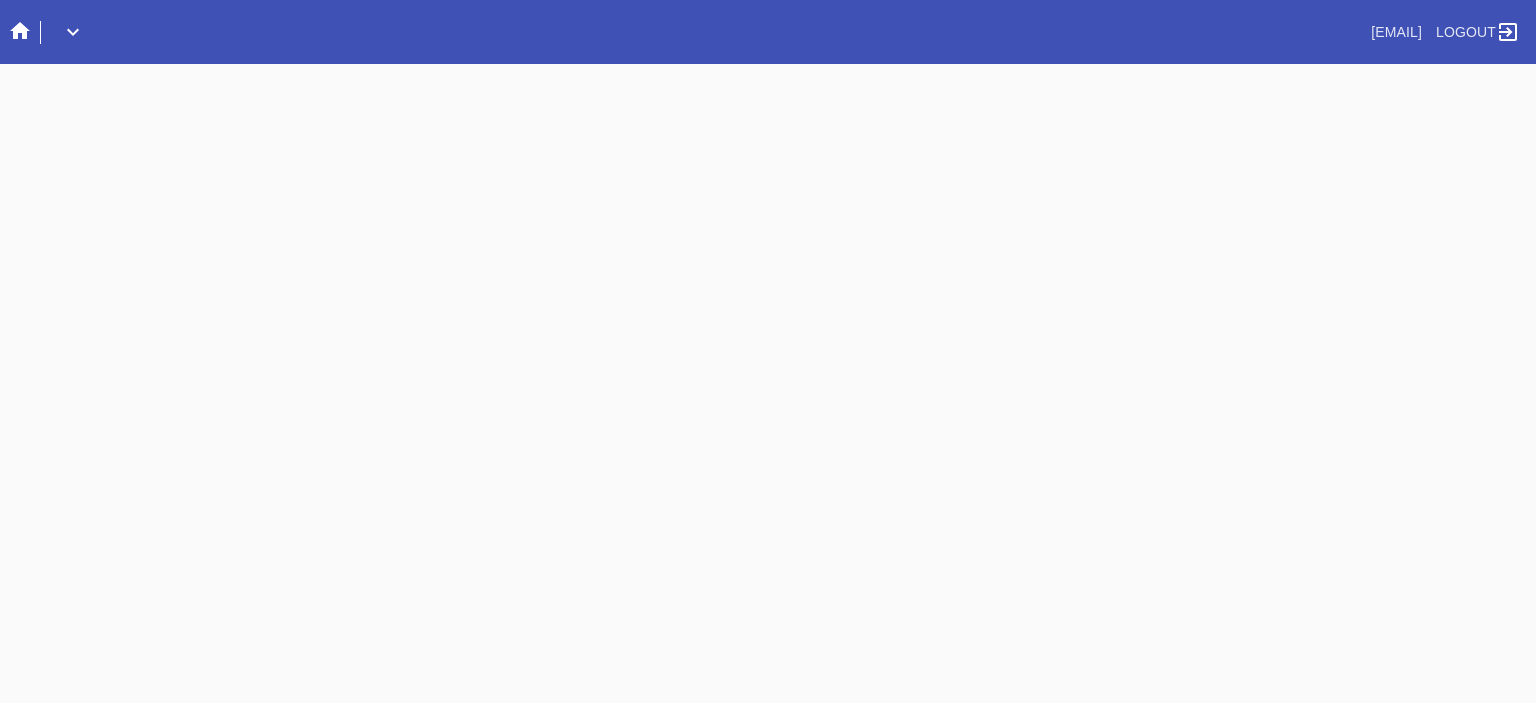 scroll, scrollTop: 0, scrollLeft: 0, axis: both 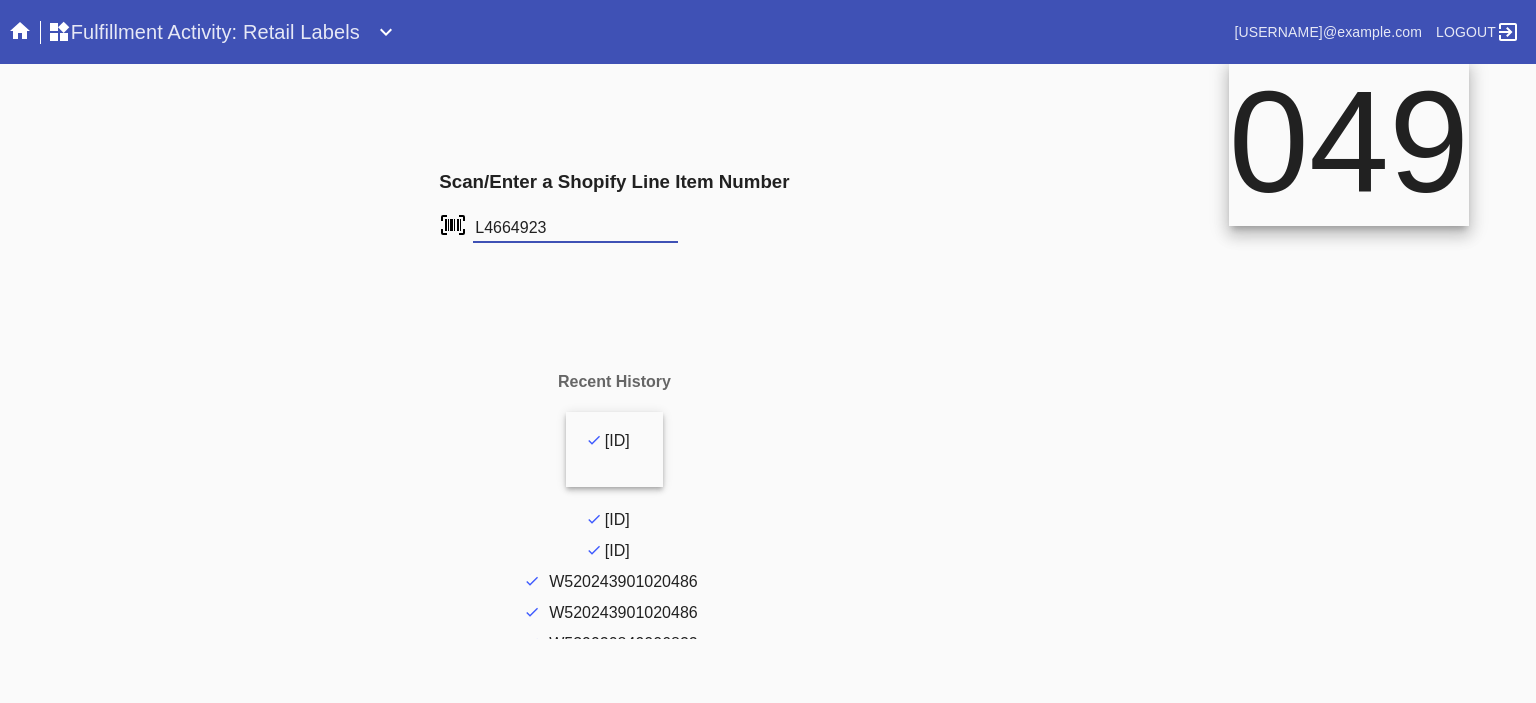 type on "L4664923" 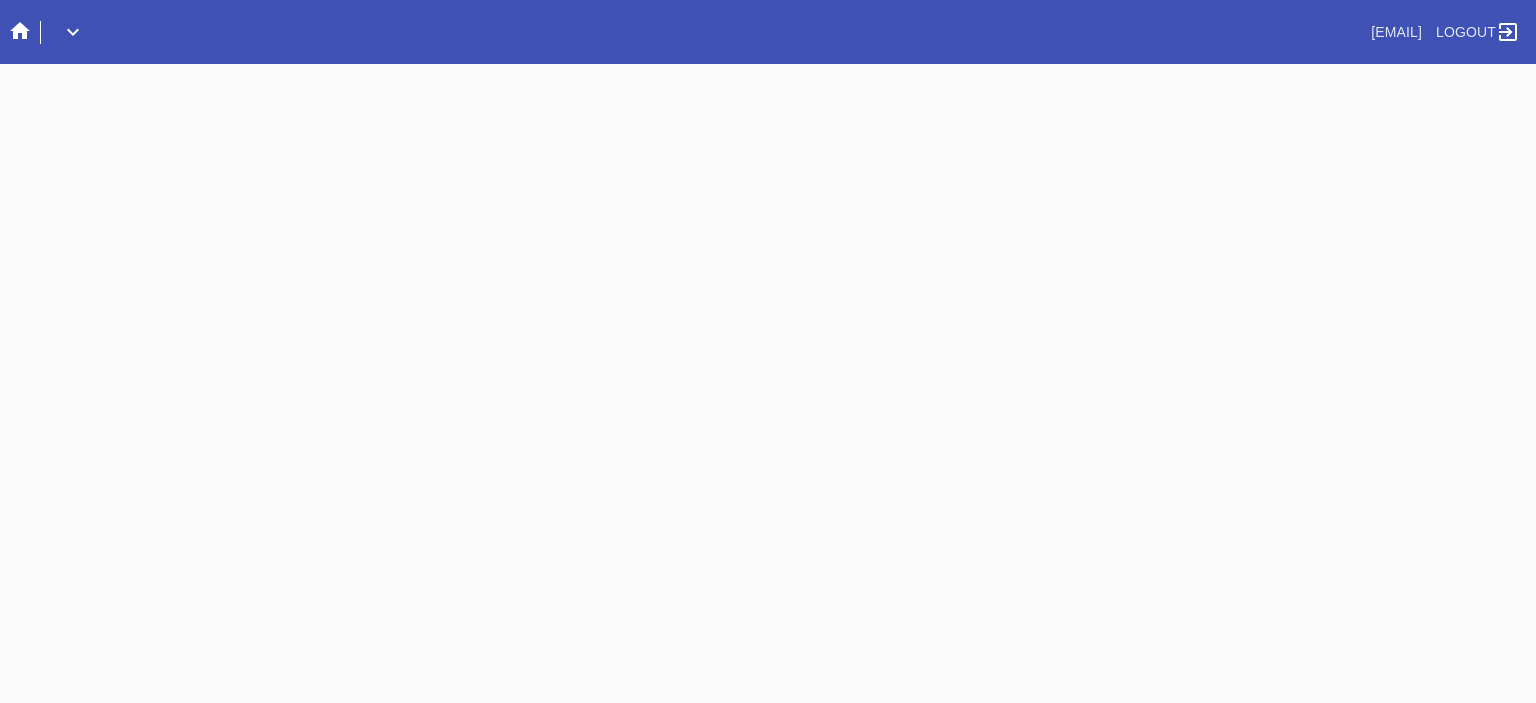 scroll, scrollTop: 0, scrollLeft: 0, axis: both 